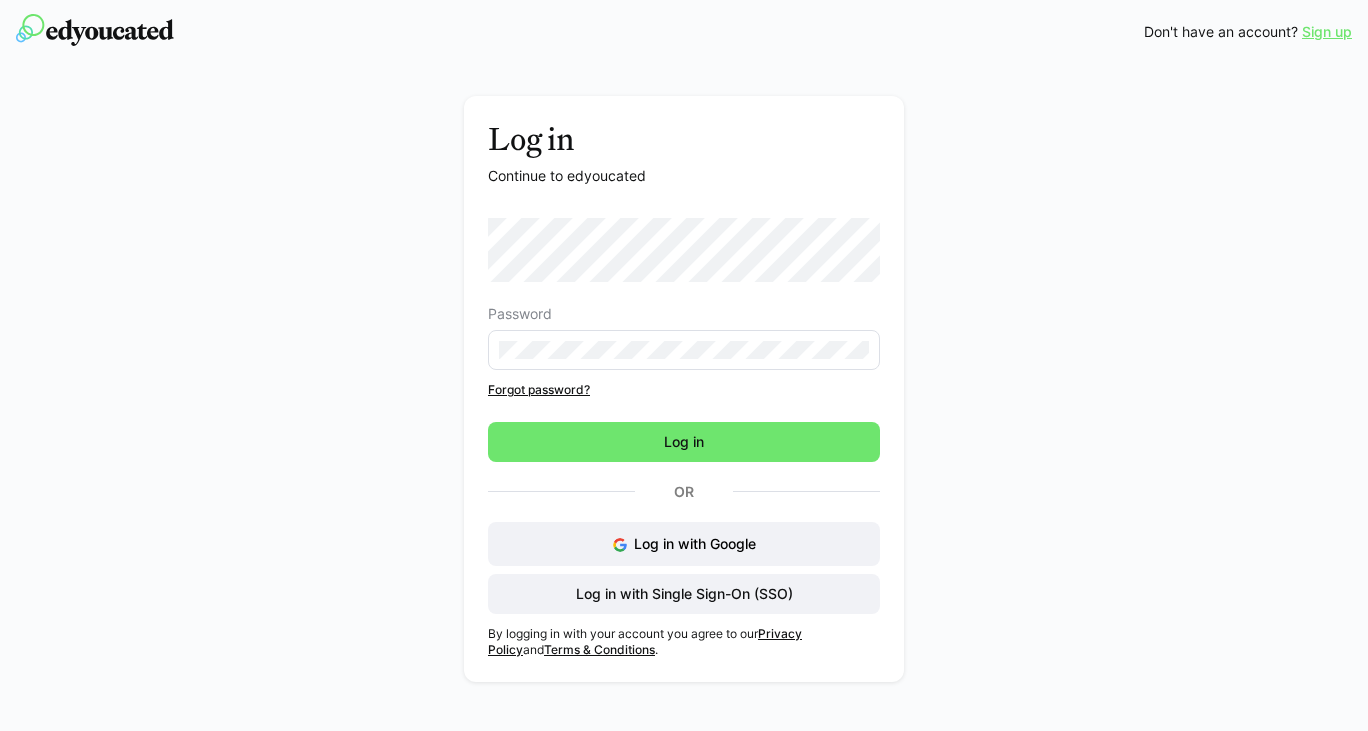 scroll, scrollTop: 0, scrollLeft: 0, axis: both 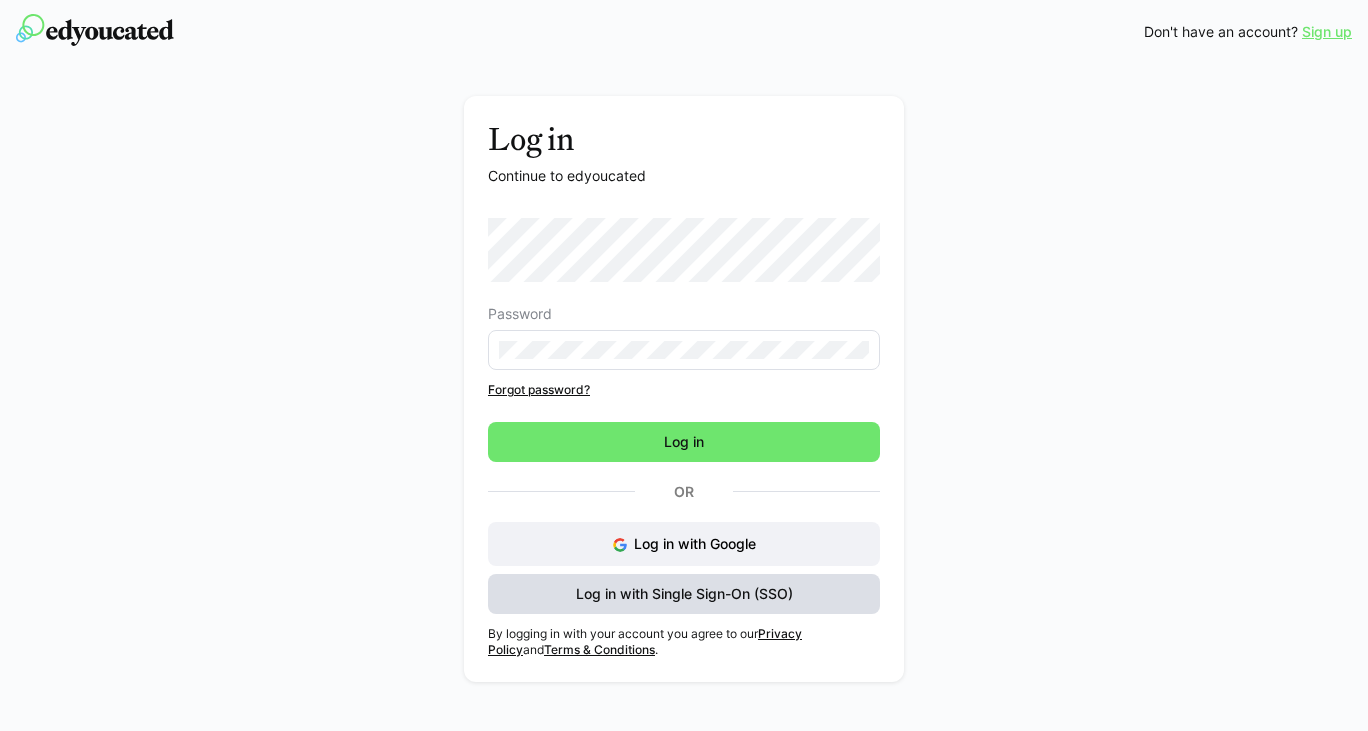 click on "Log in with Single Sign-On (SSO)" 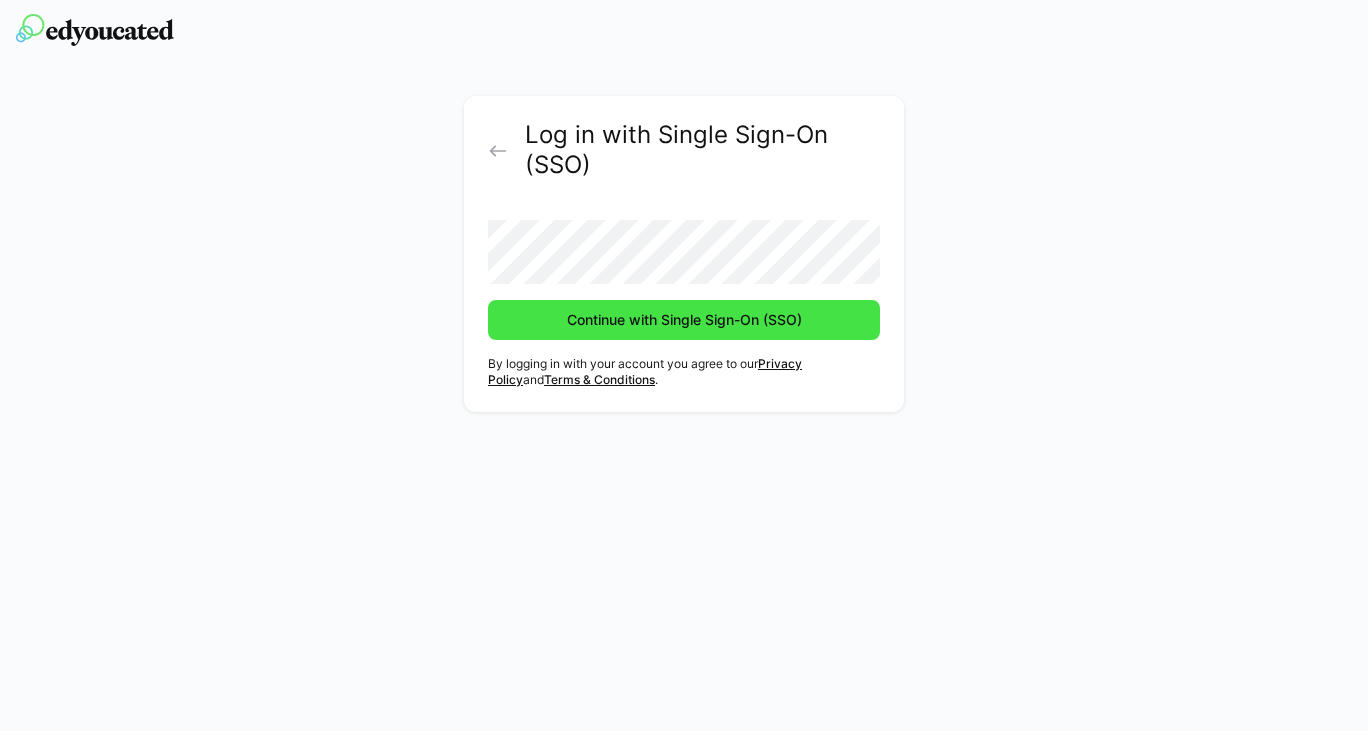 click on "Continue with Single Sign-On (SSO)" 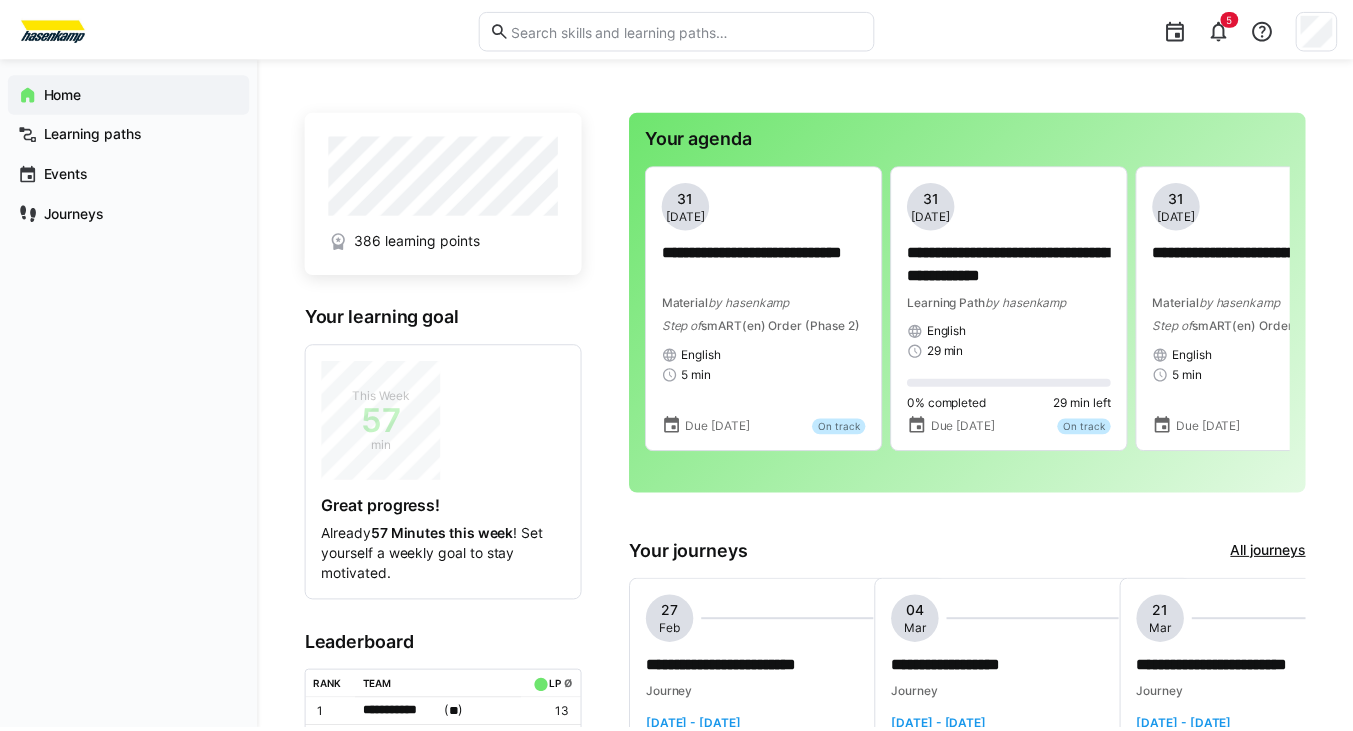 scroll, scrollTop: 0, scrollLeft: 0, axis: both 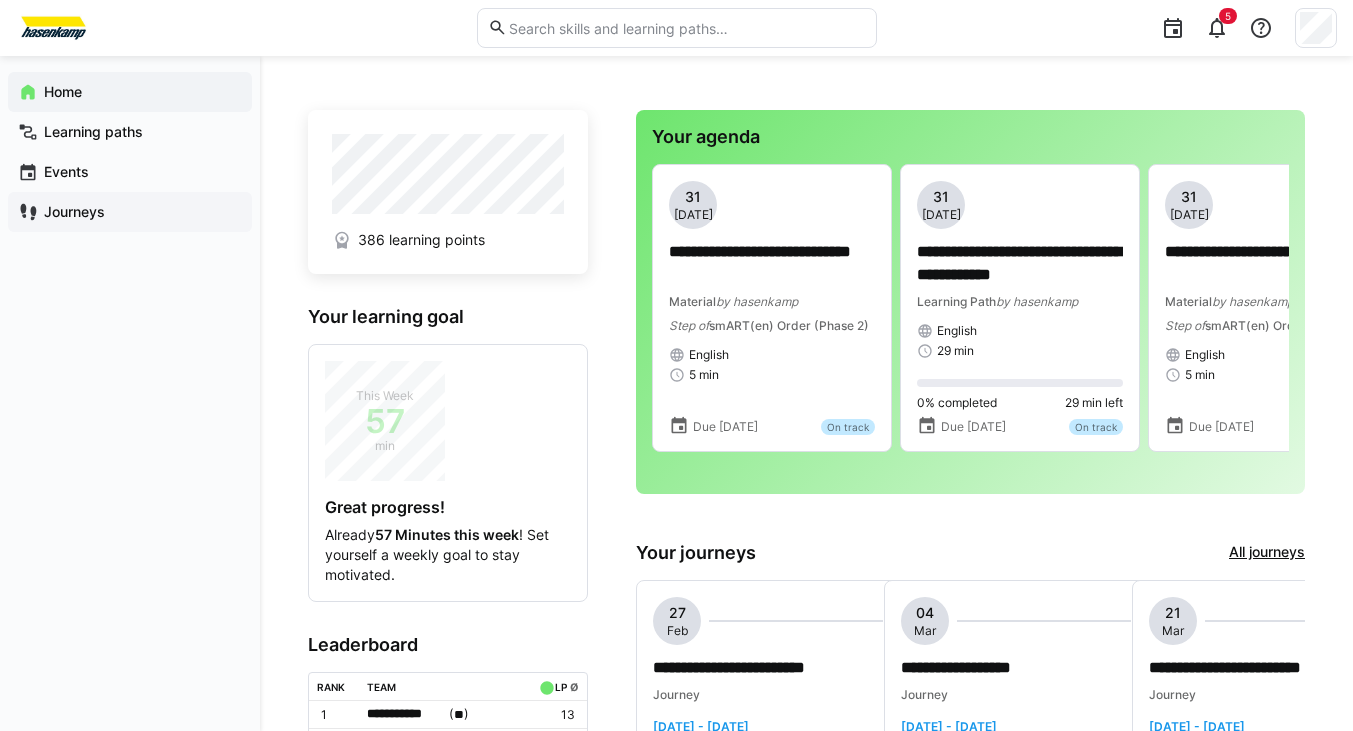 click on "Journeys" 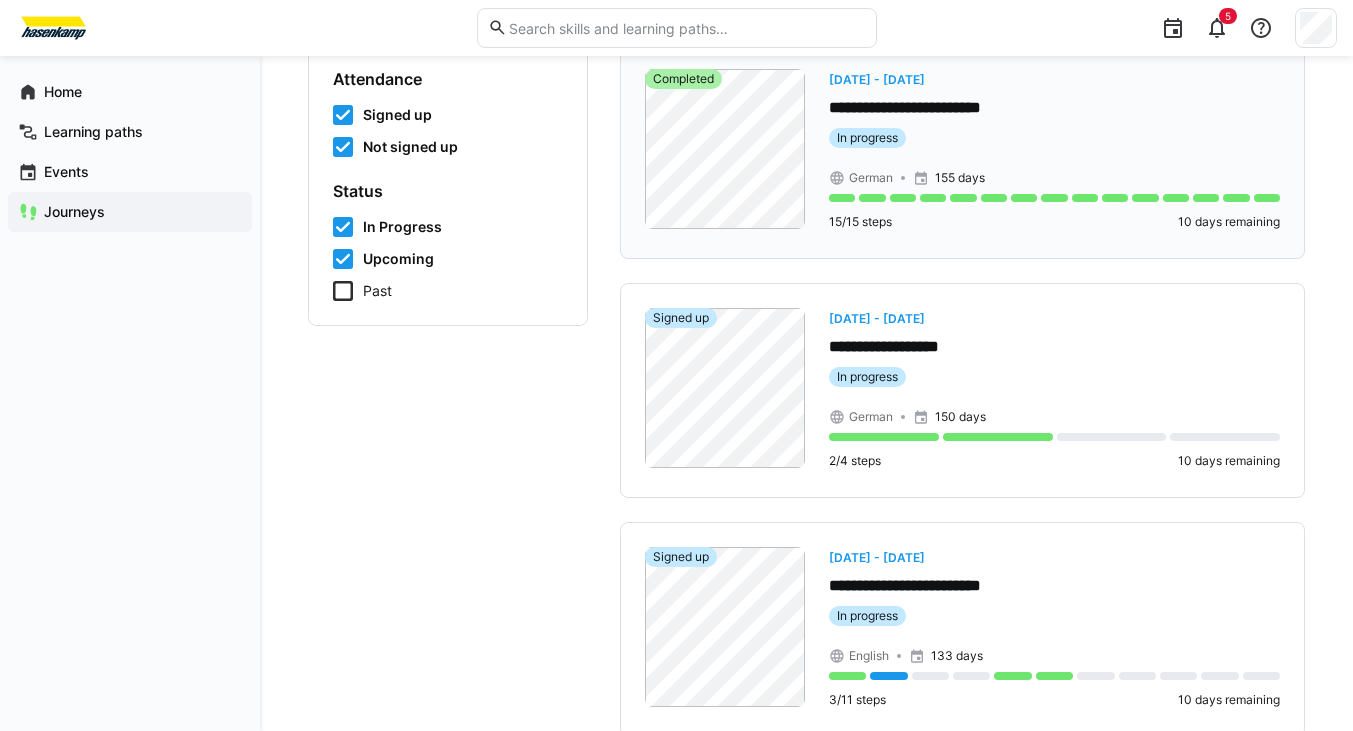 scroll, scrollTop: 300, scrollLeft: 0, axis: vertical 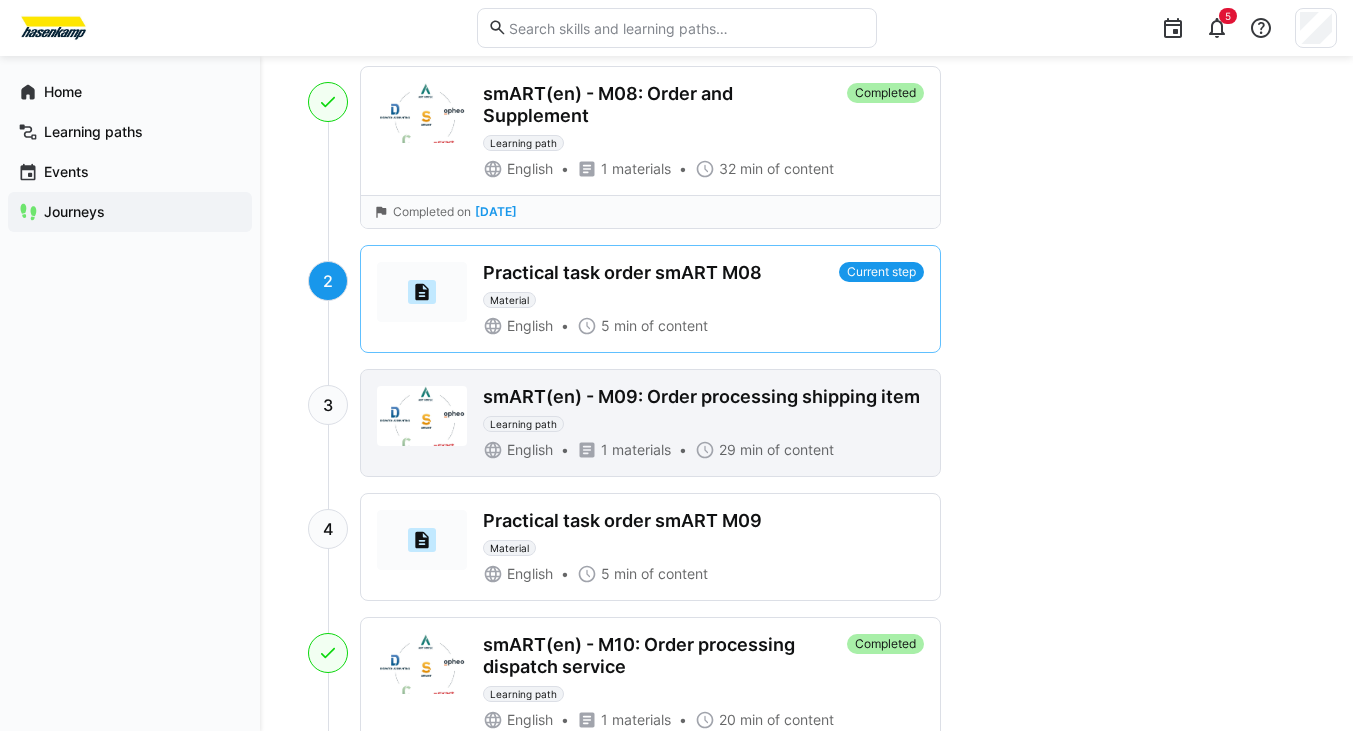 click on "smART(en) - M09: Order processing shipping item  Learning path
English
1 materials
29 min of content" at bounding box center [703, 423] 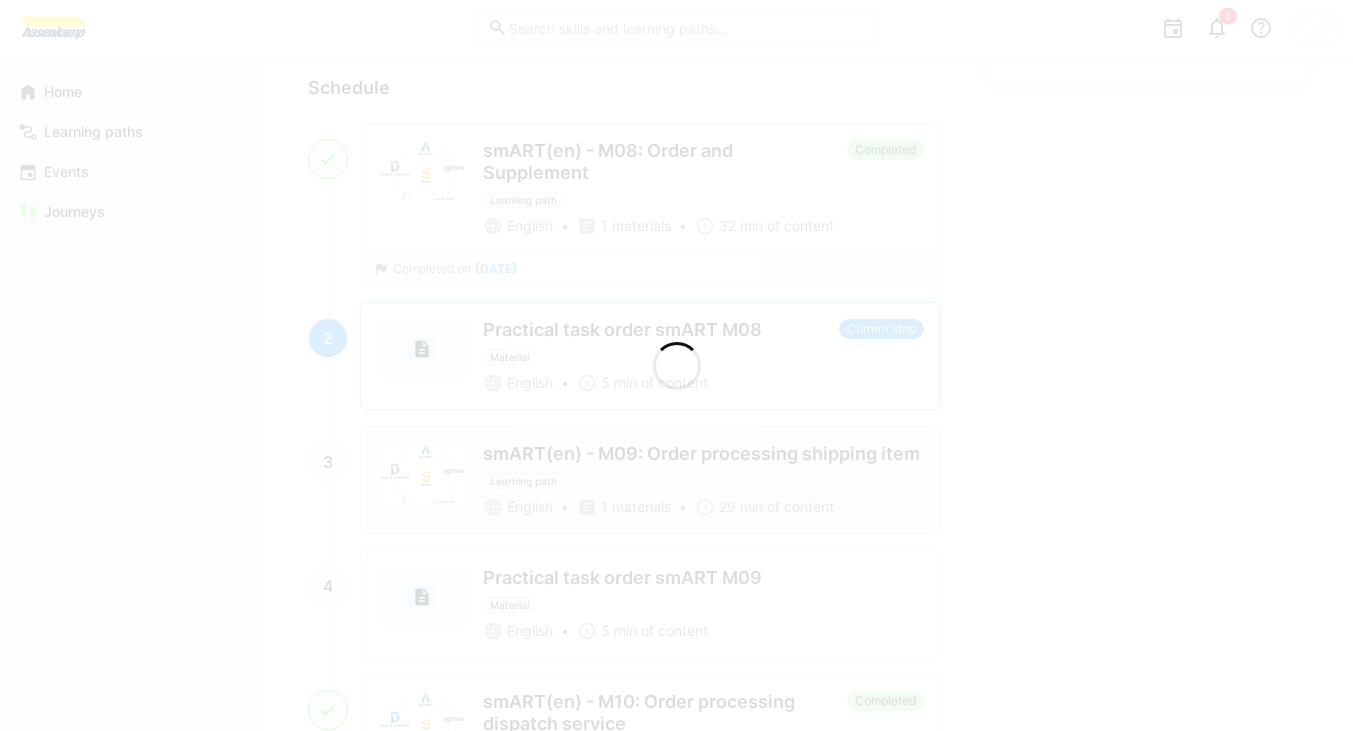 scroll, scrollTop: 957, scrollLeft: 0, axis: vertical 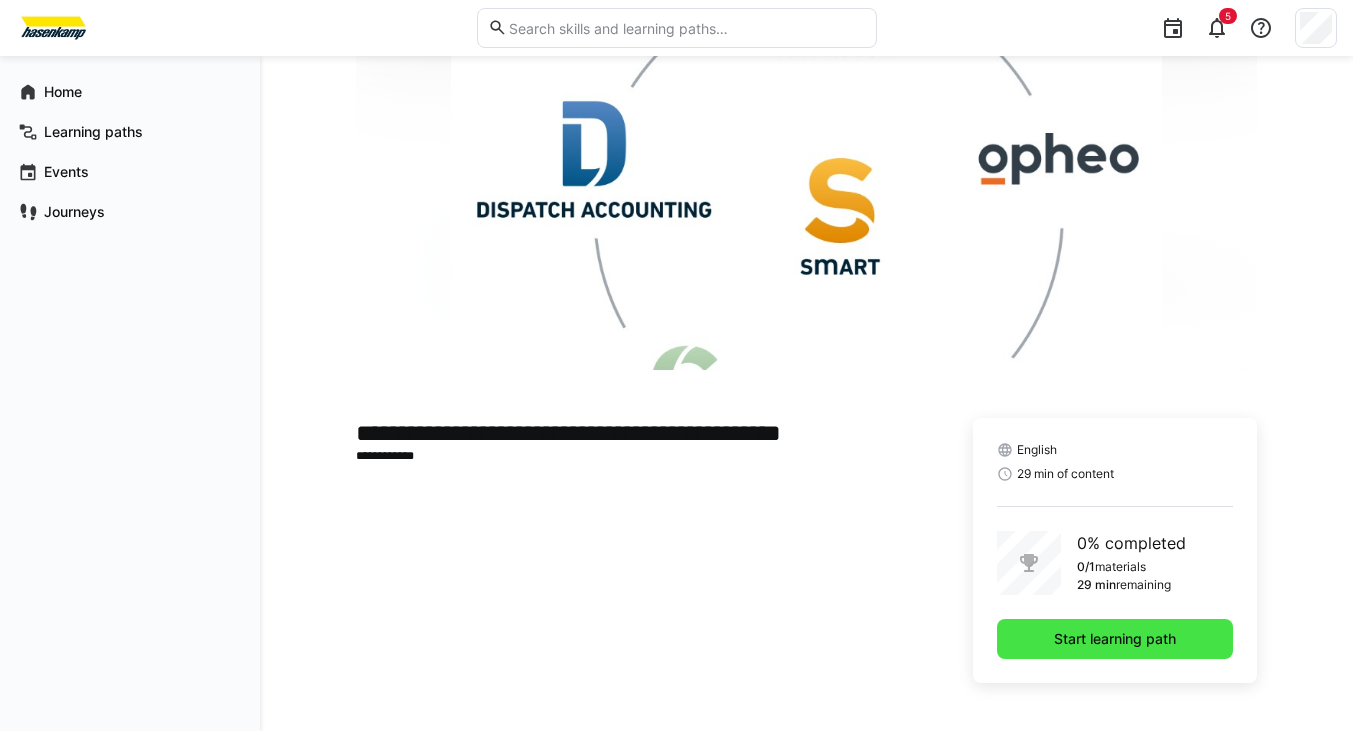 click on "Start learning path" 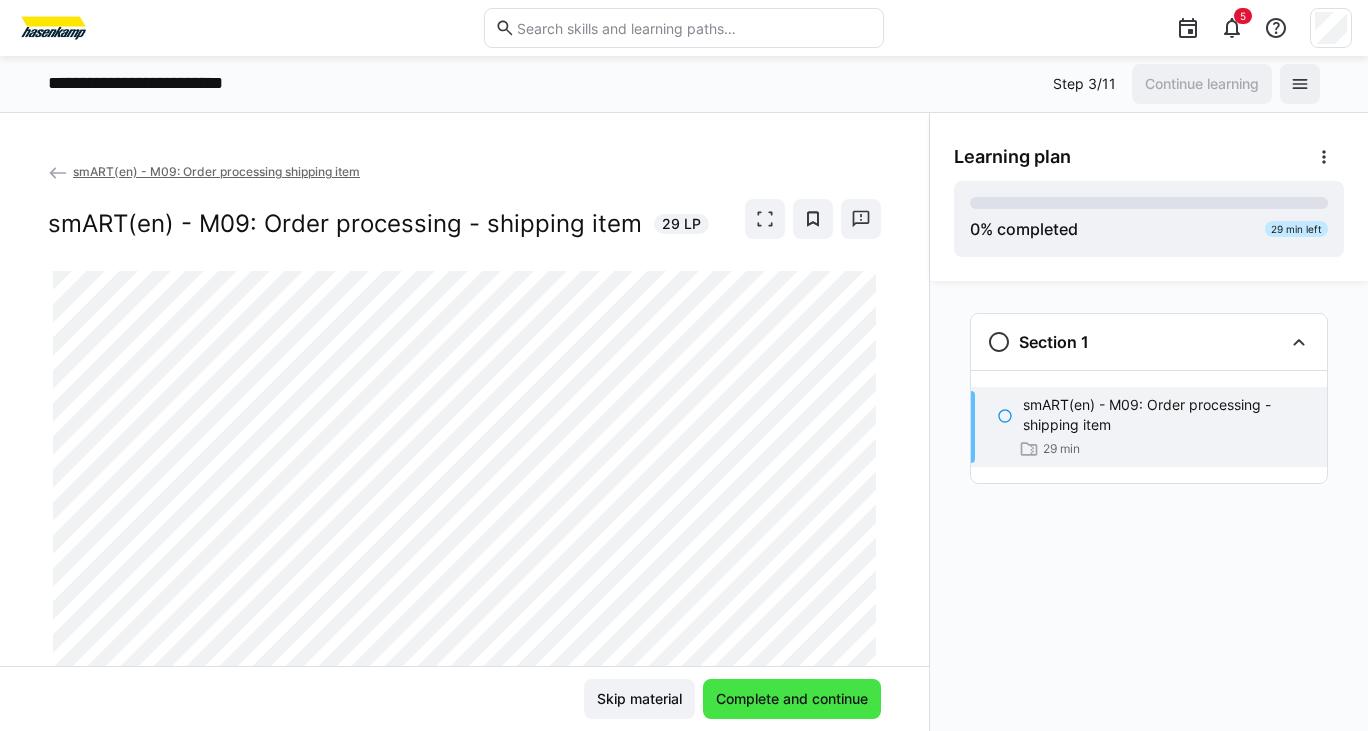 click on "Complete and continue" 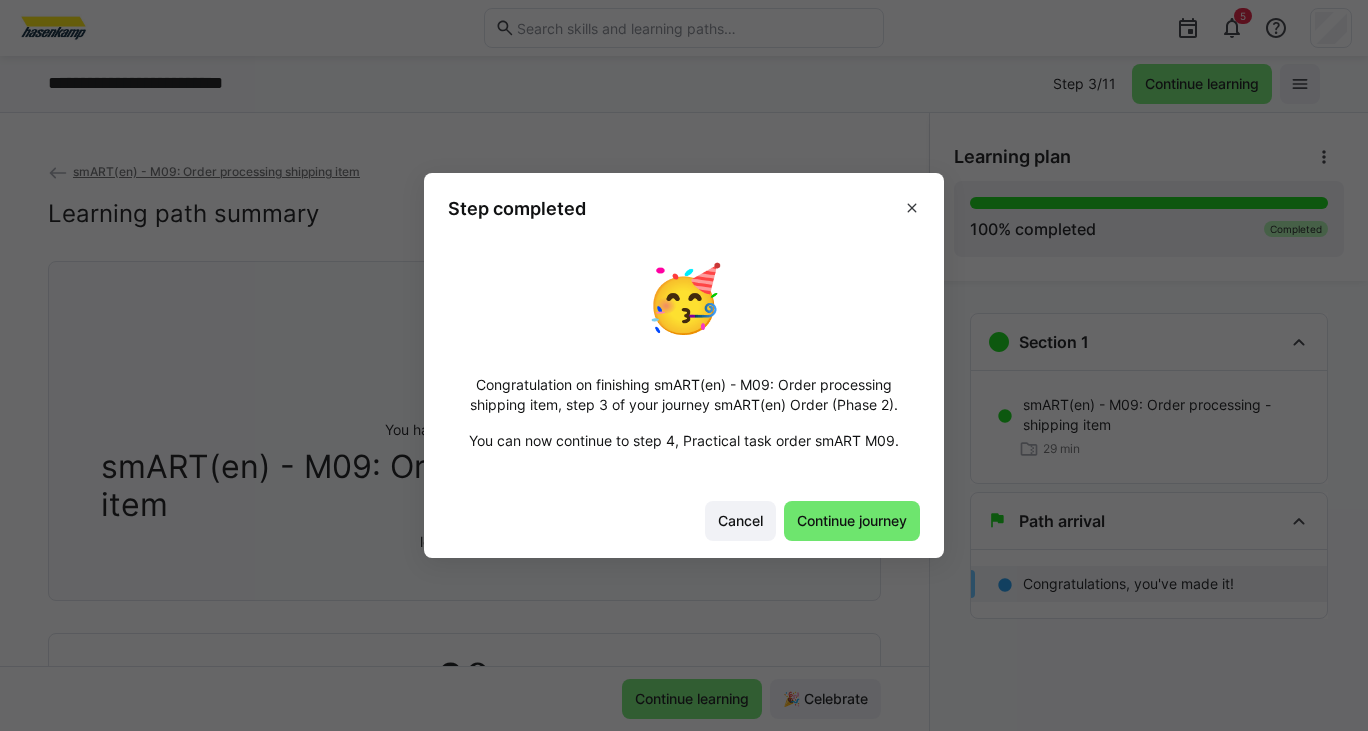 click on "Step completed
🥳 Congratulation on finishing smART(en) - M09: Order processing shipping item, step 3 of your journey smART(en) Order (Phase 2). You can now continue to step 4, Practical task order smART M09. Cancel Continue journey" 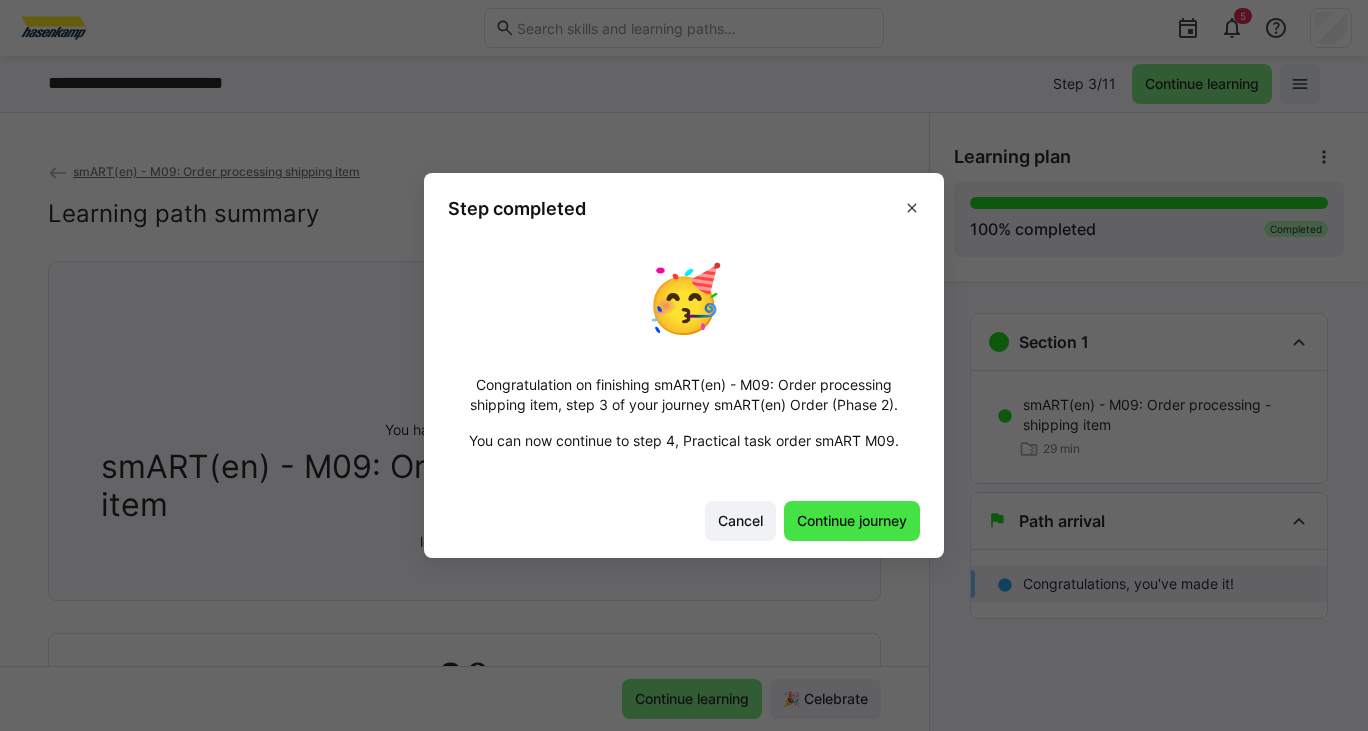 click on "Continue journey" 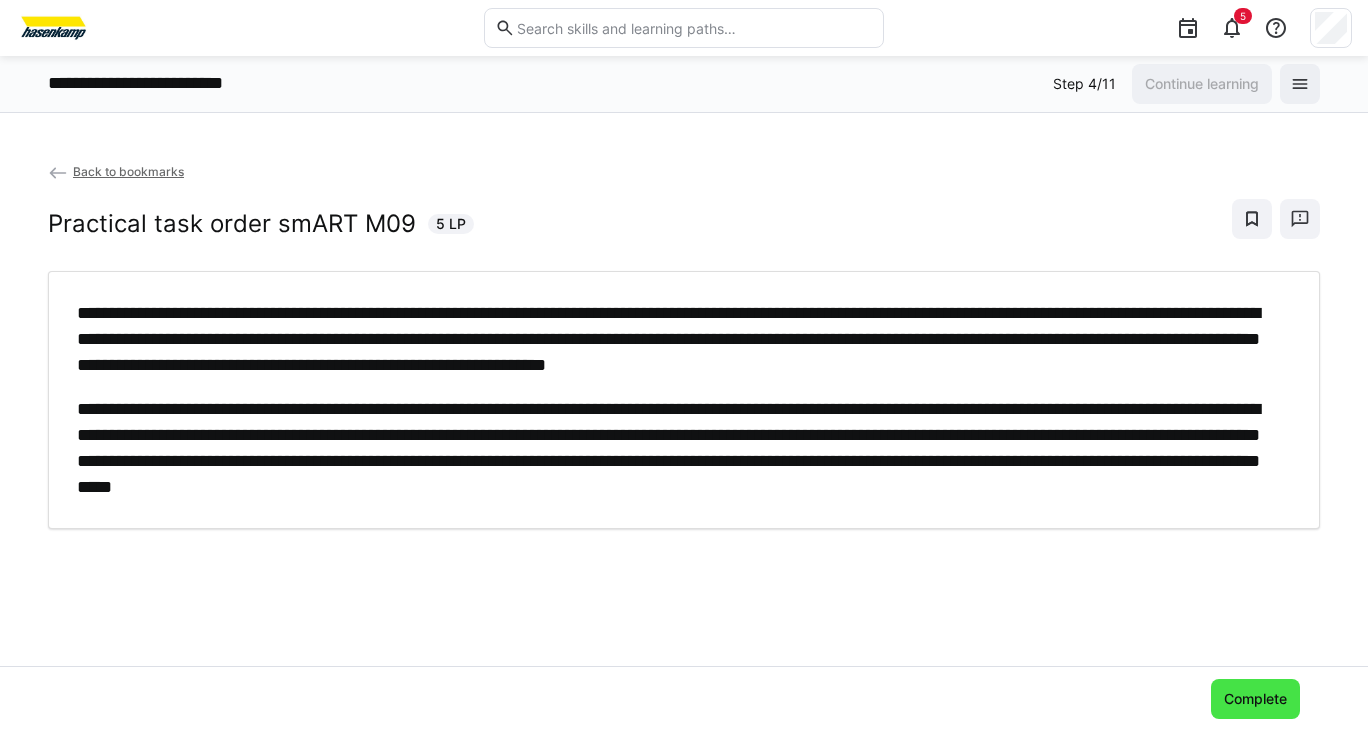click on "Complete" 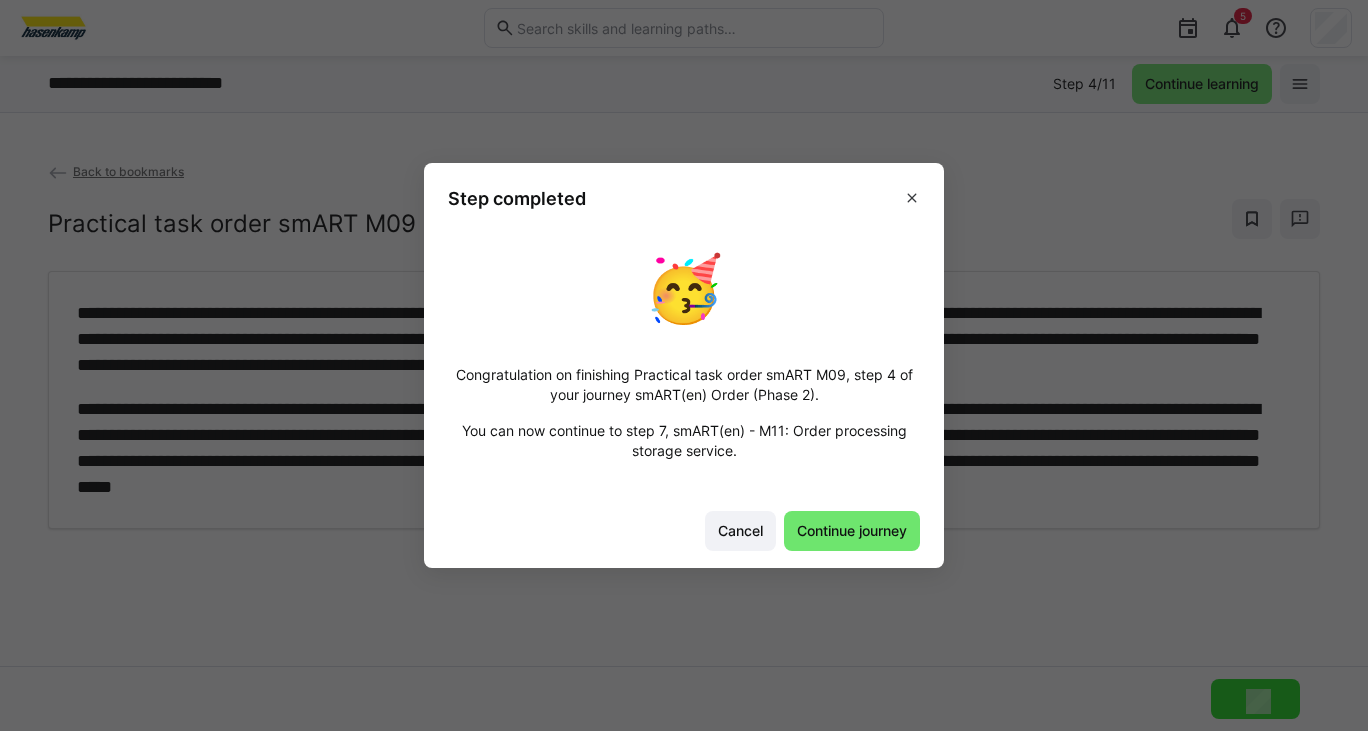 click on "Cancel Continue journey" 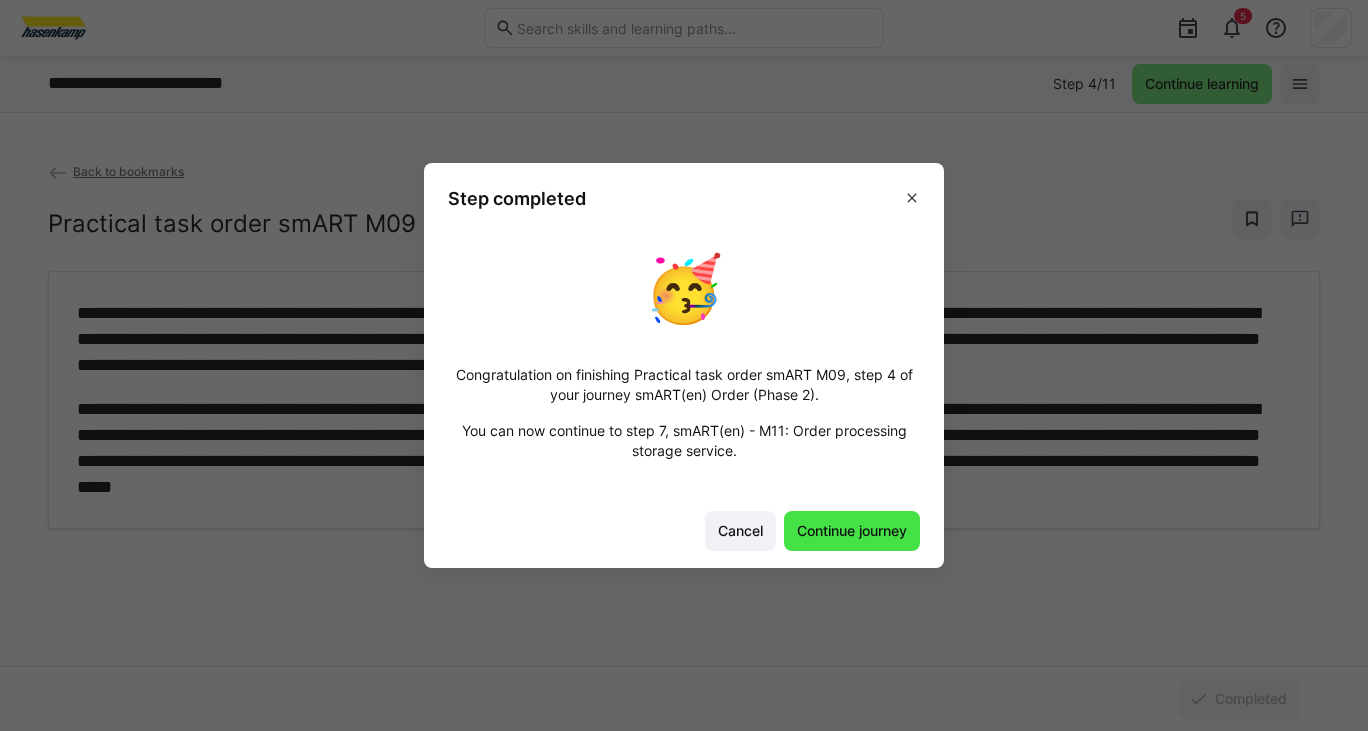 click on "Continue journey" 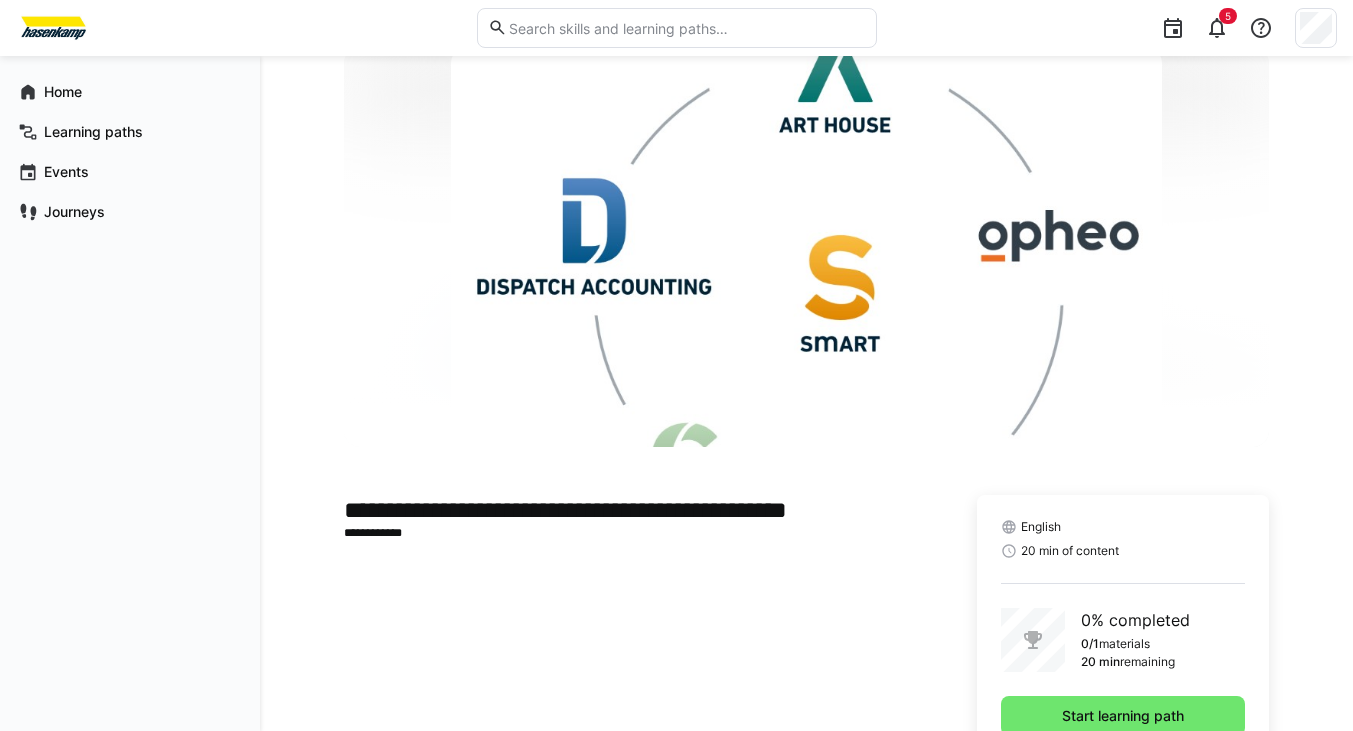 scroll, scrollTop: 191, scrollLeft: 0, axis: vertical 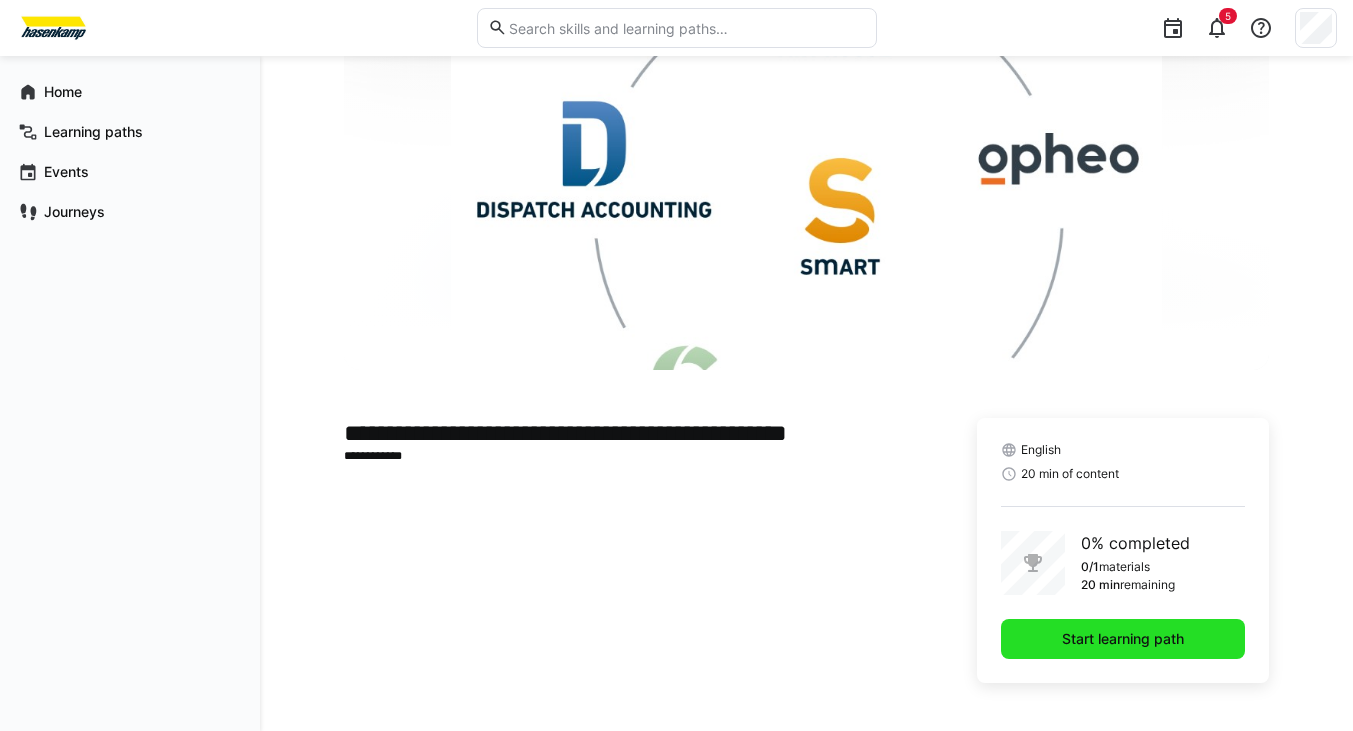click on "Start learning path" 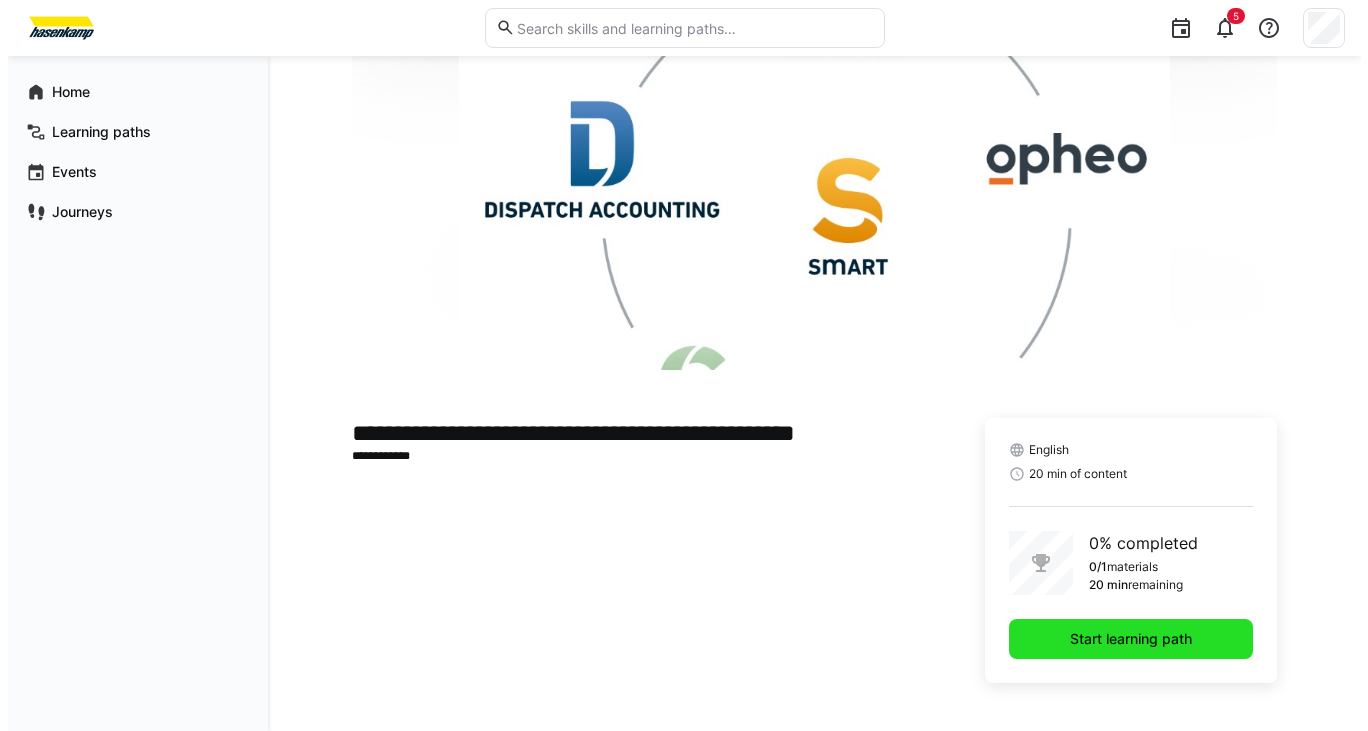 scroll, scrollTop: 0, scrollLeft: 0, axis: both 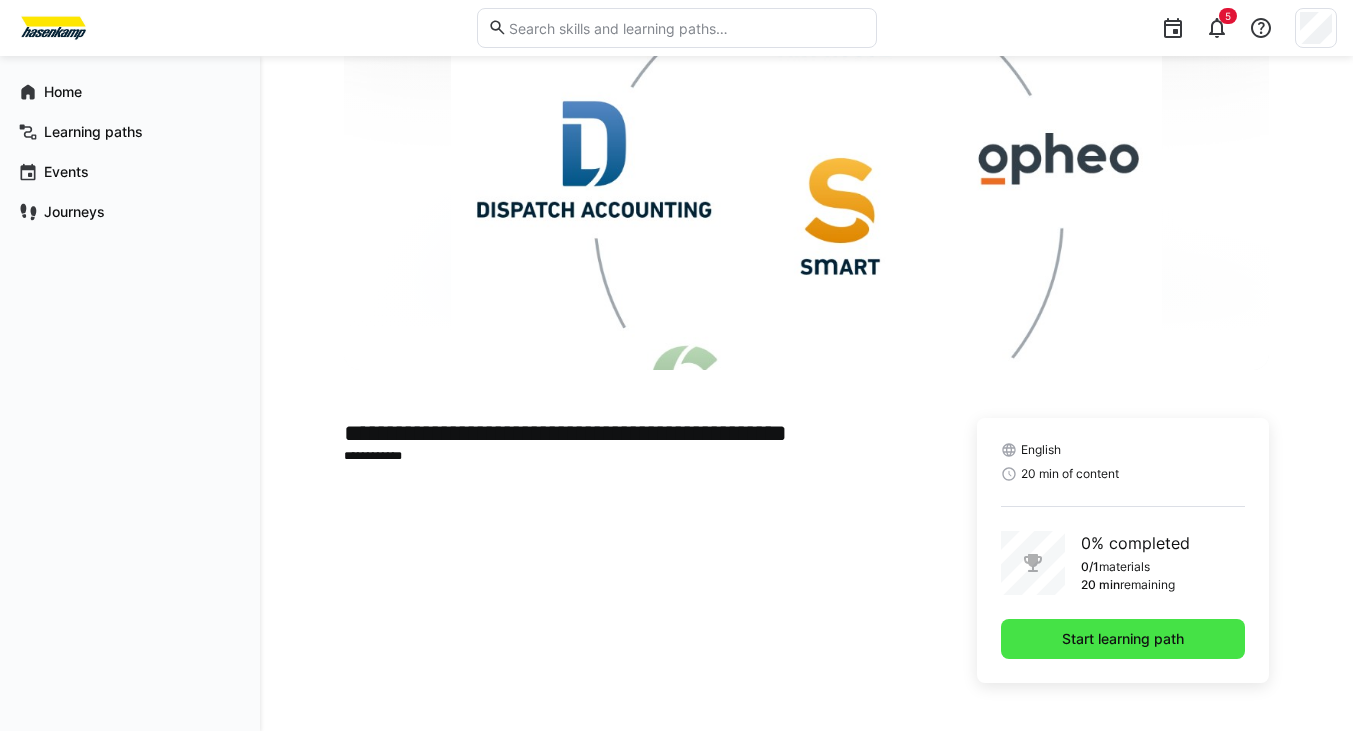 click on "Start learning path" 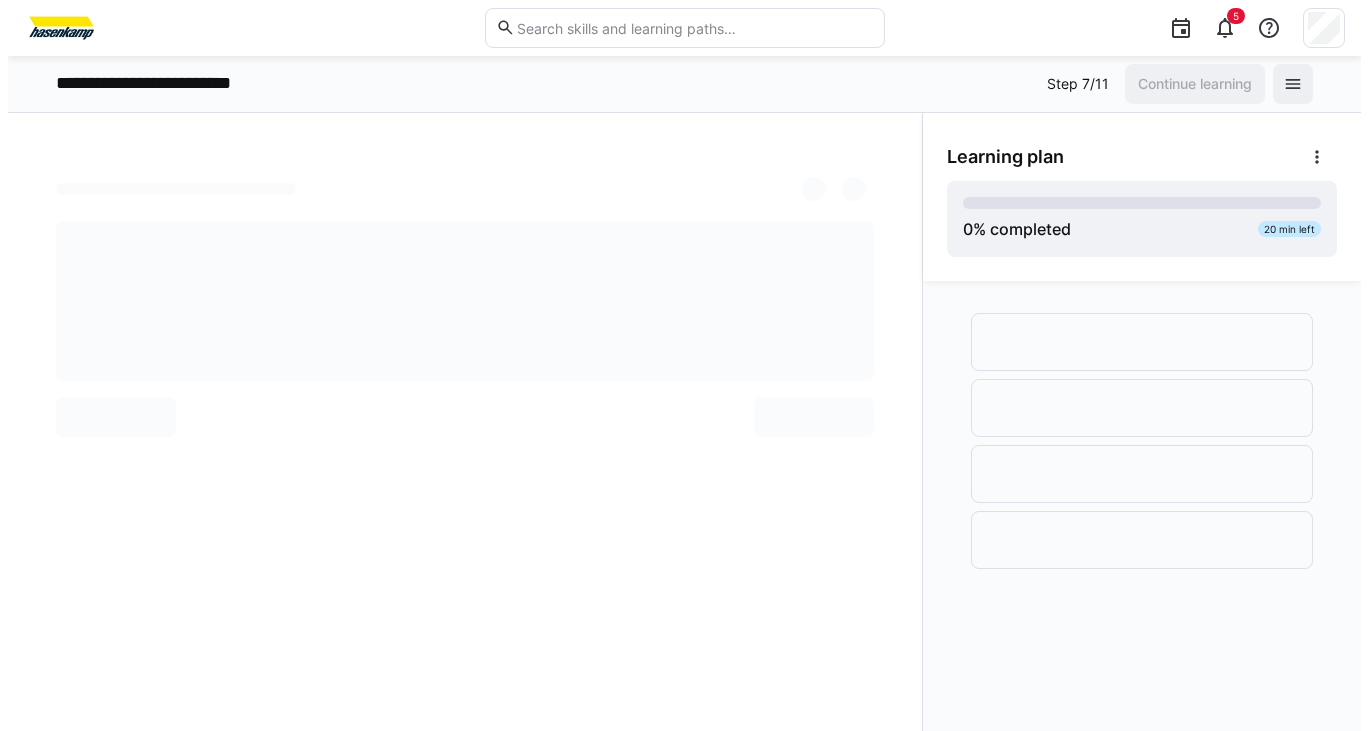scroll, scrollTop: 0, scrollLeft: 0, axis: both 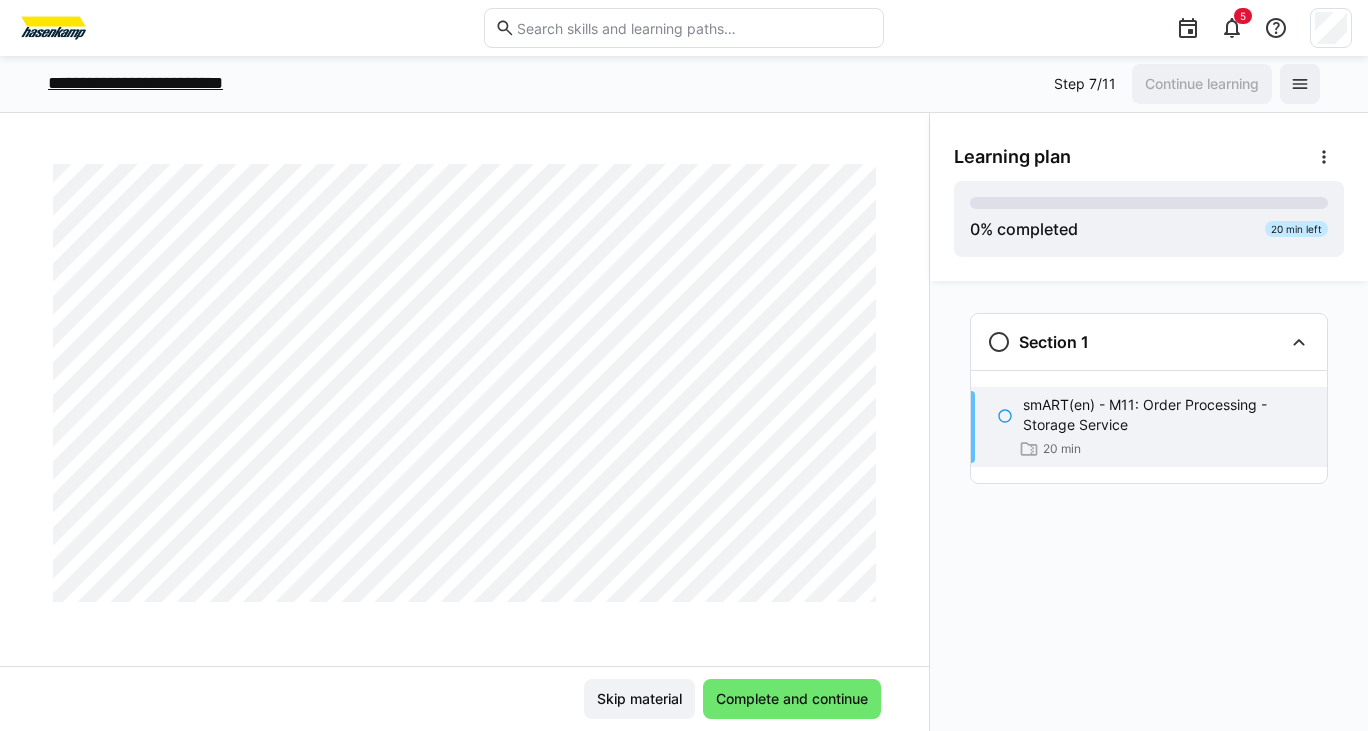 click on "**********" 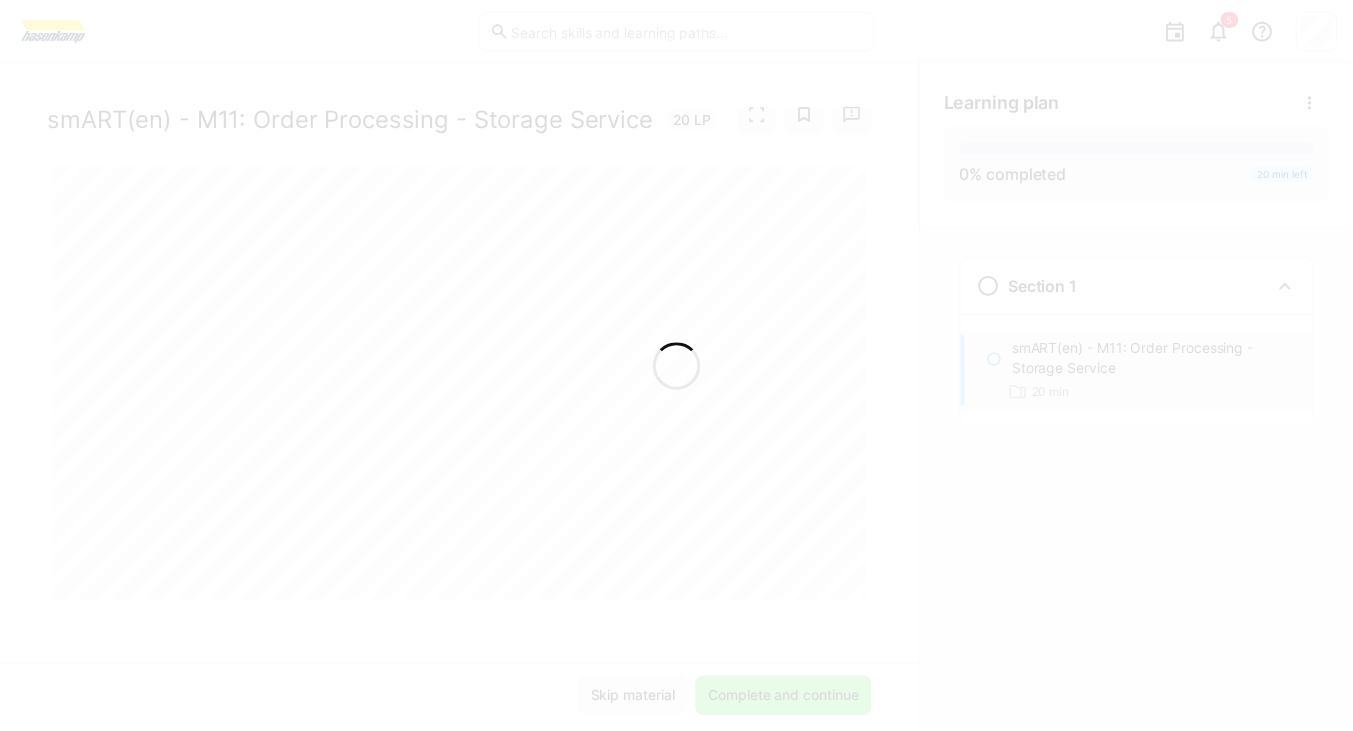 scroll, scrollTop: 70, scrollLeft: 0, axis: vertical 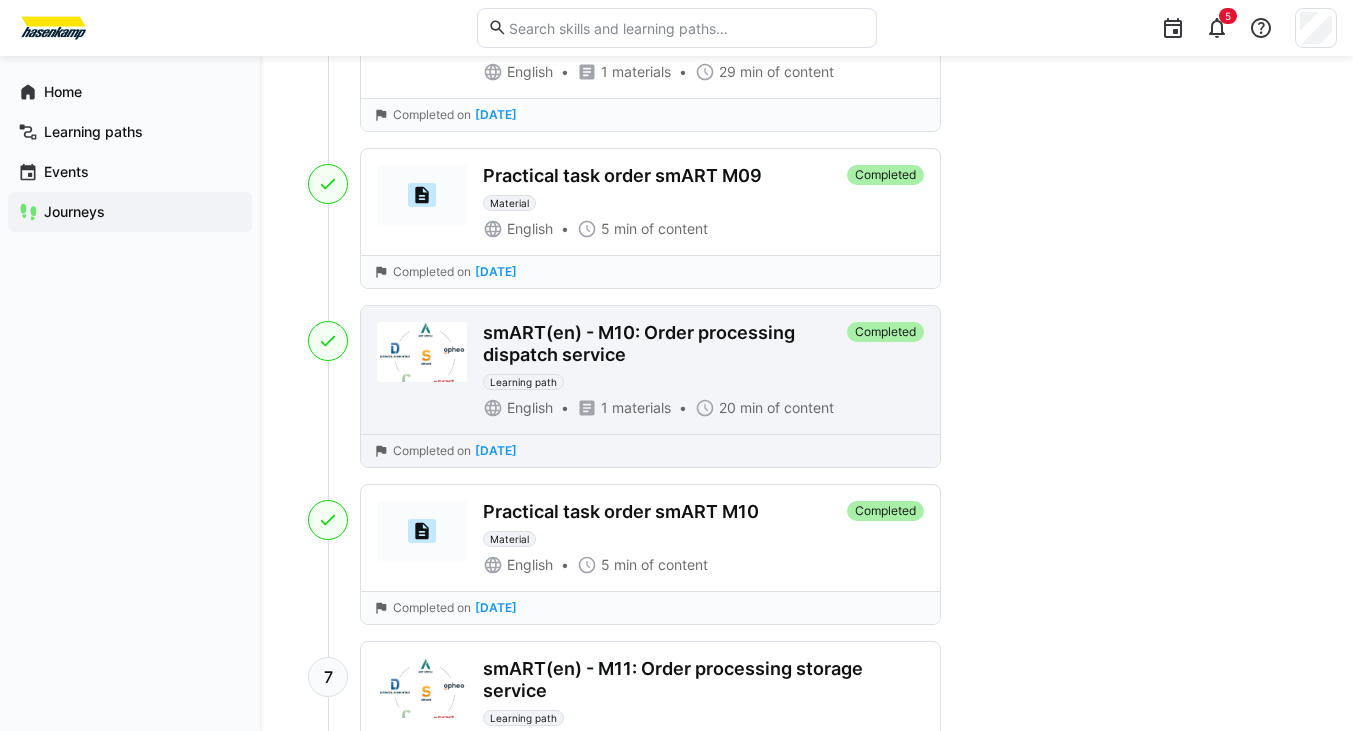 click on "Completed" at bounding box center (885, 370) 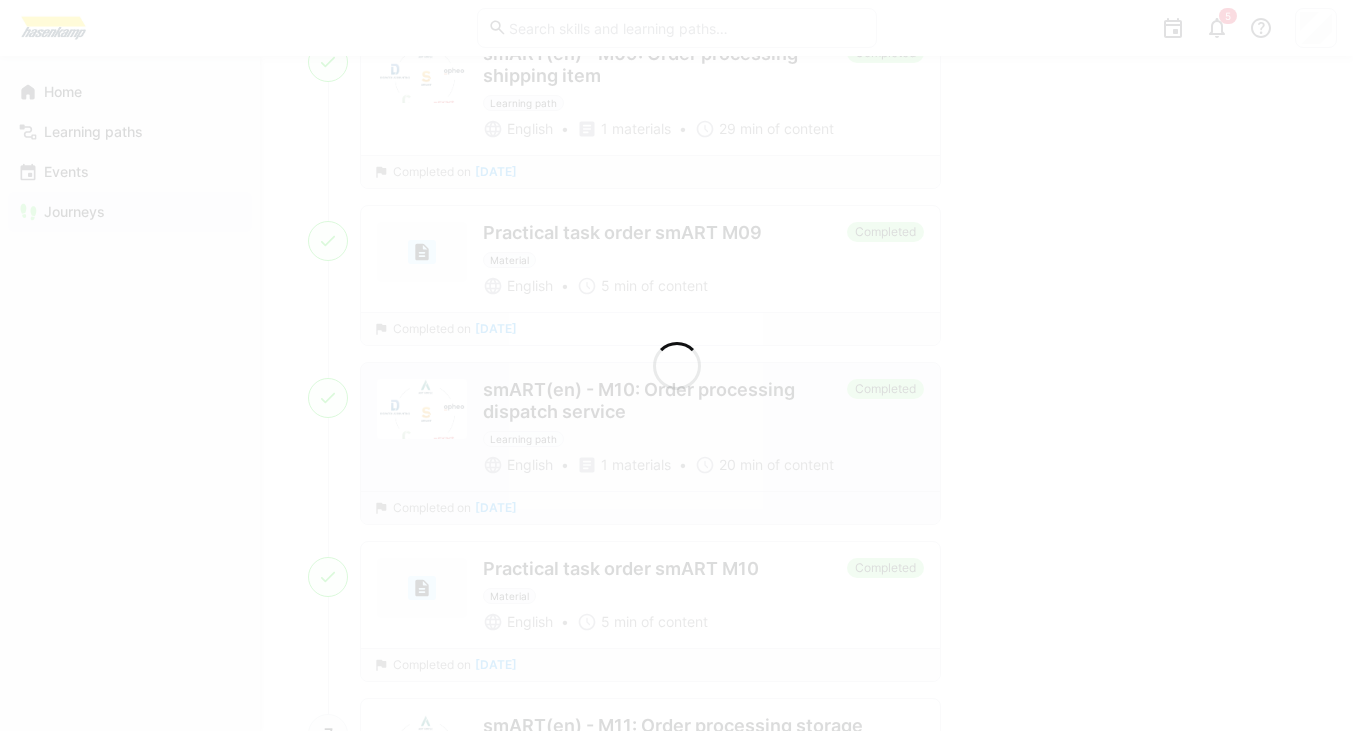 scroll, scrollTop: 1357, scrollLeft: 0, axis: vertical 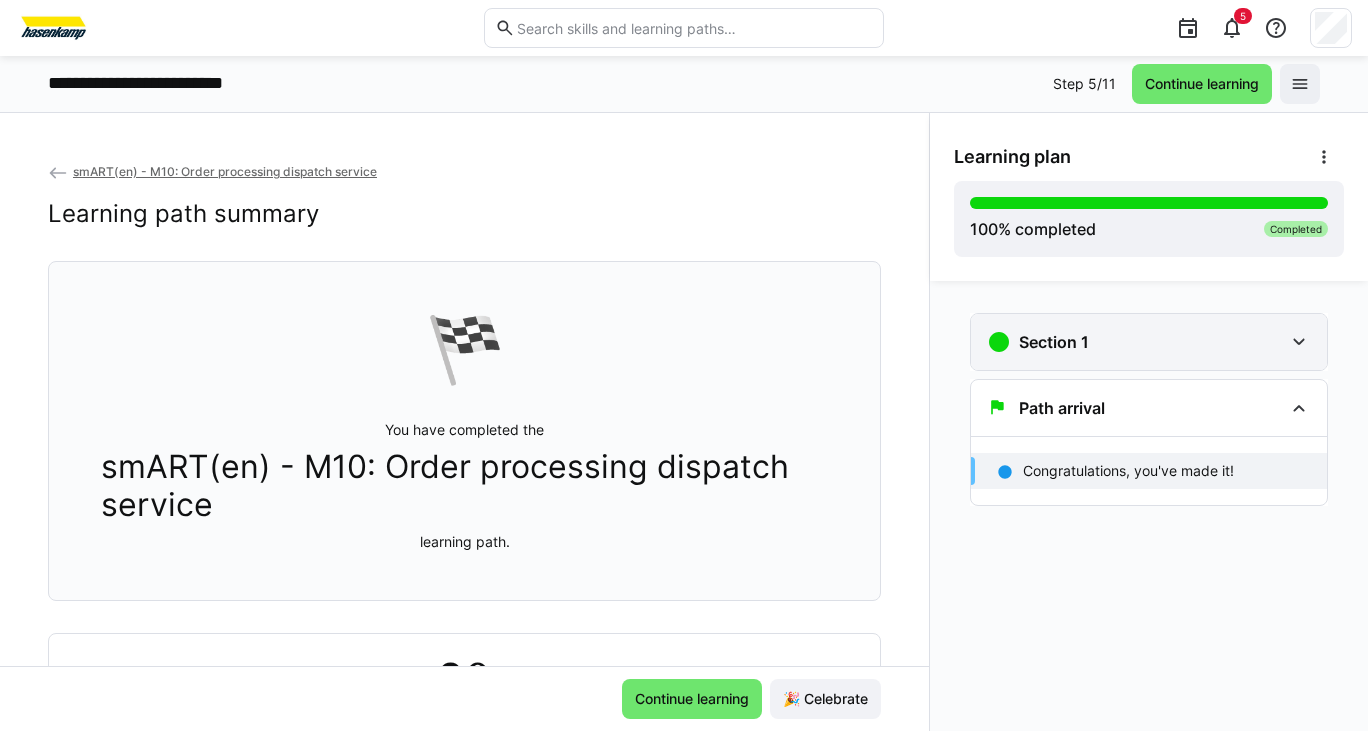 click on "Section 1" 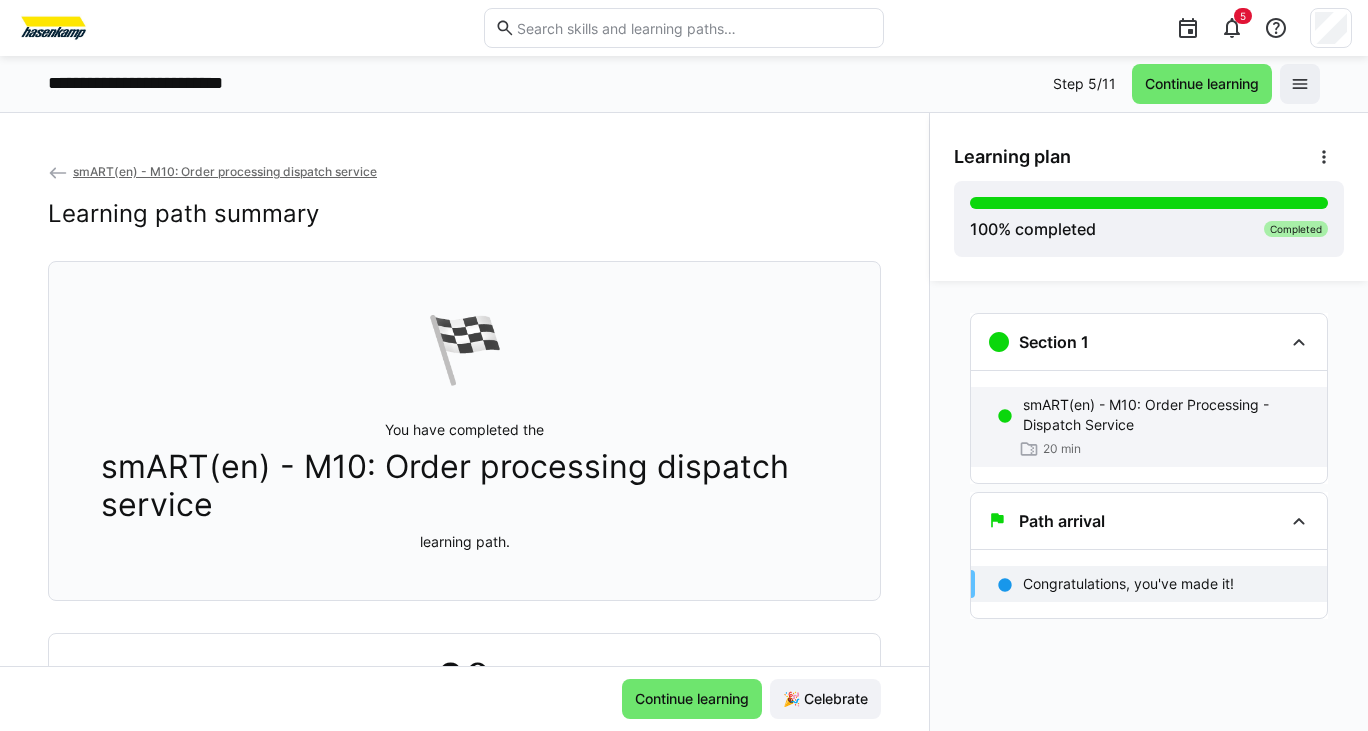 click on "smART(en) - M10: Order Processing - Dispatch Service" 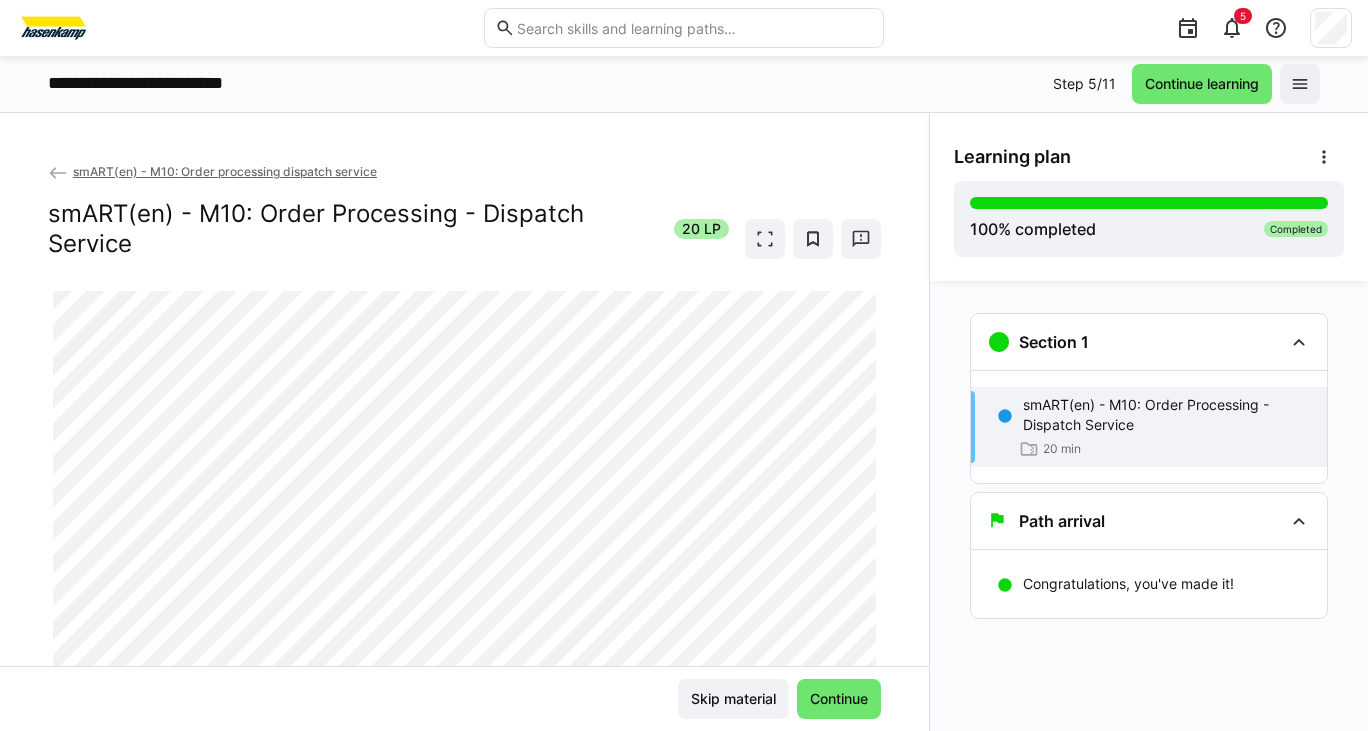 click on "smART(en) - M10: Order Processing - Dispatch Service" 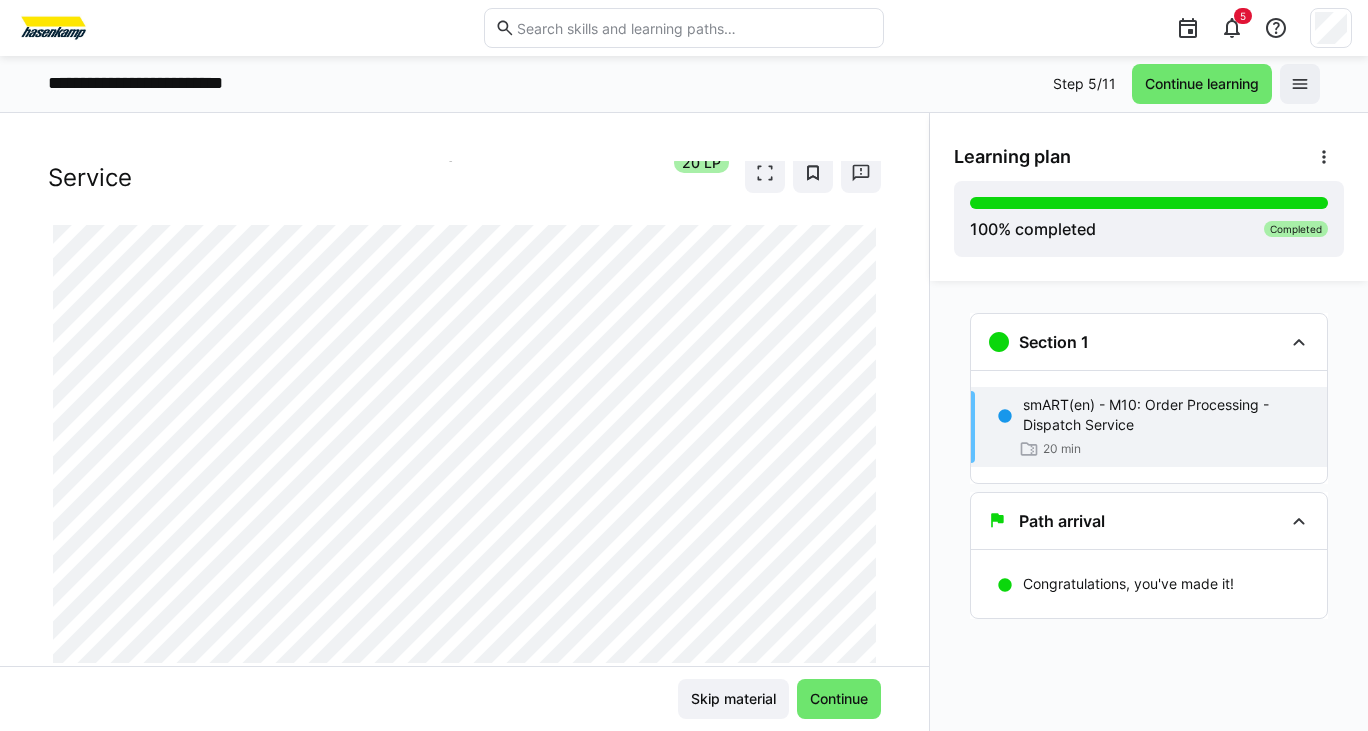 scroll, scrollTop: 127, scrollLeft: 0, axis: vertical 